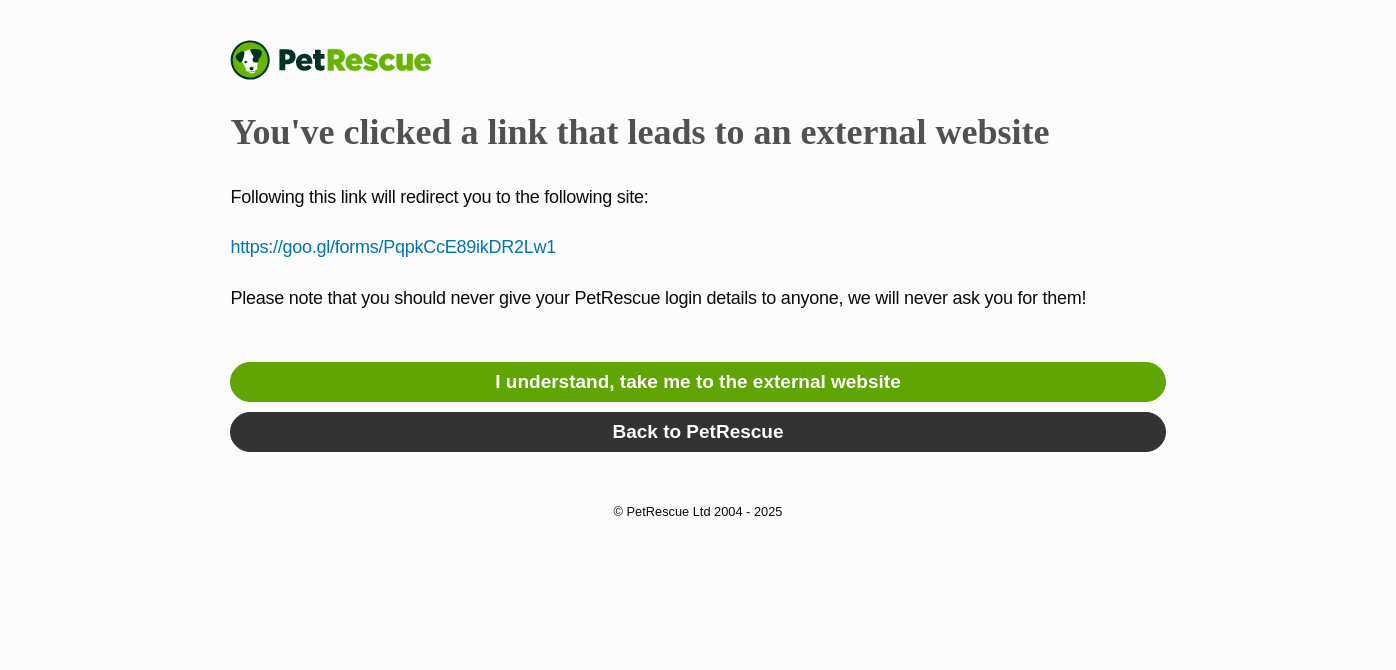 scroll, scrollTop: 0, scrollLeft: 0, axis: both 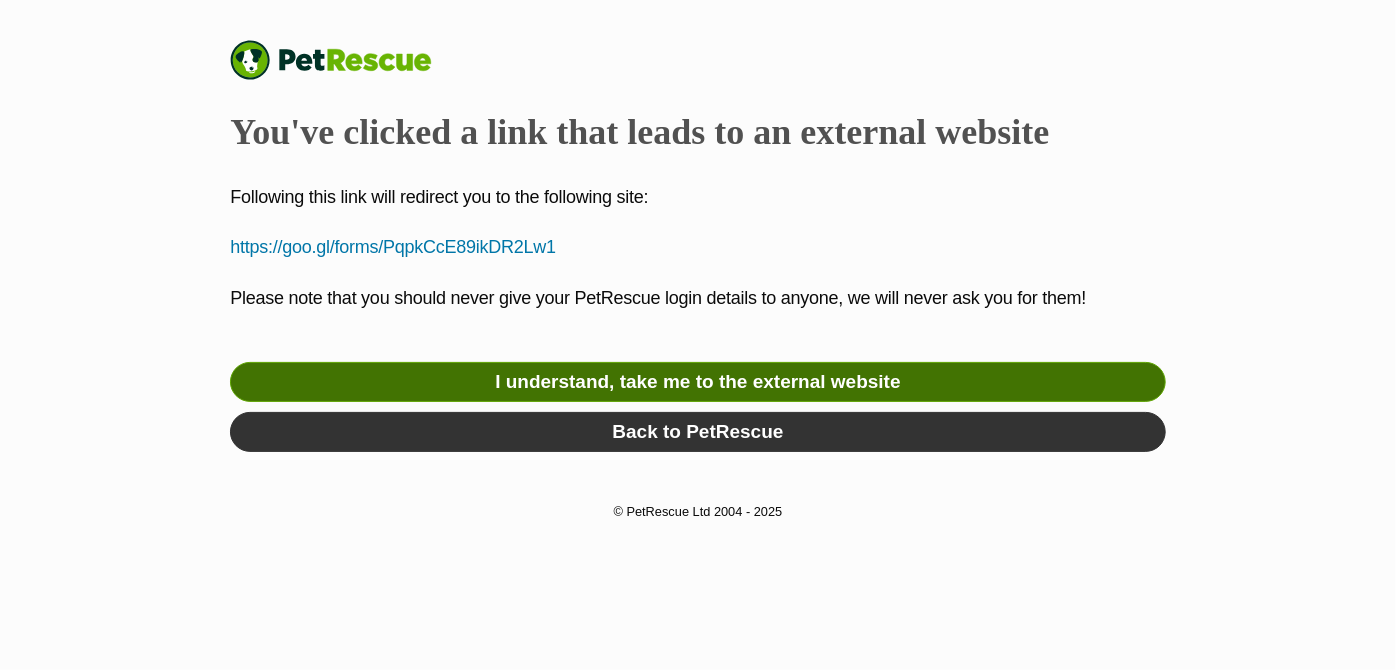 click on "I understand, take me to the external website" at bounding box center [697, 382] 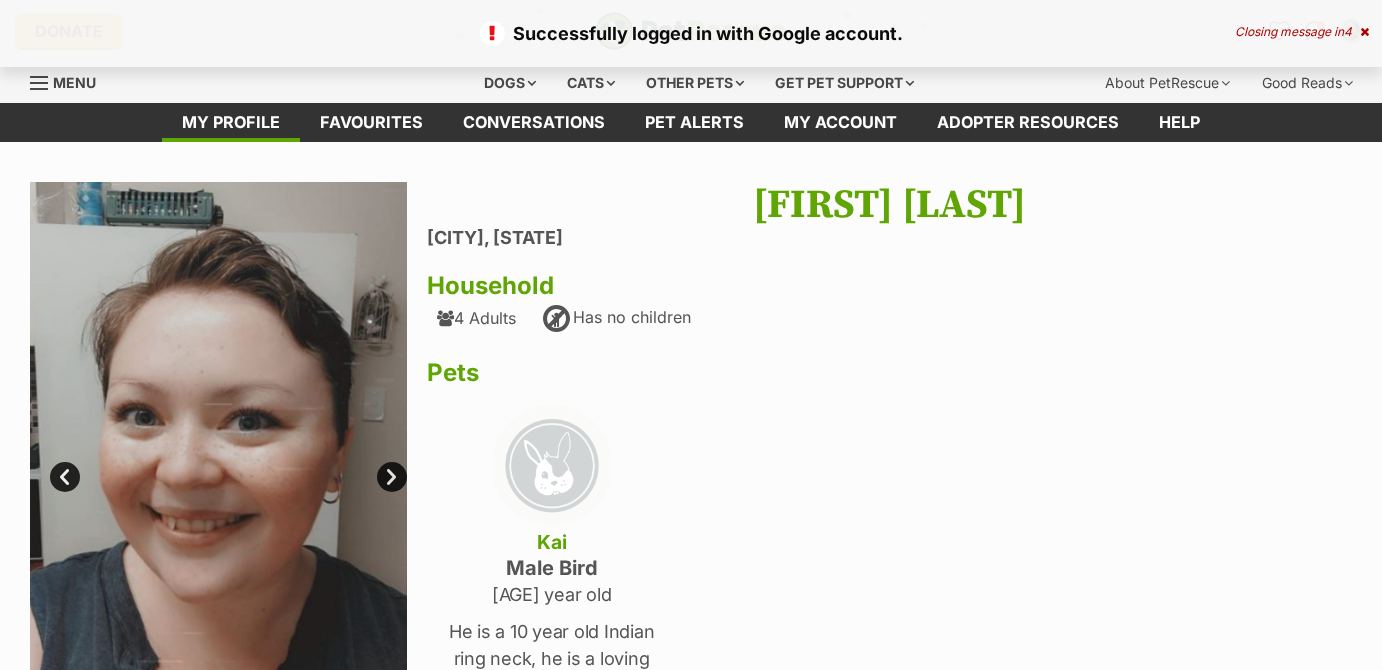 scroll, scrollTop: 0, scrollLeft: 0, axis: both 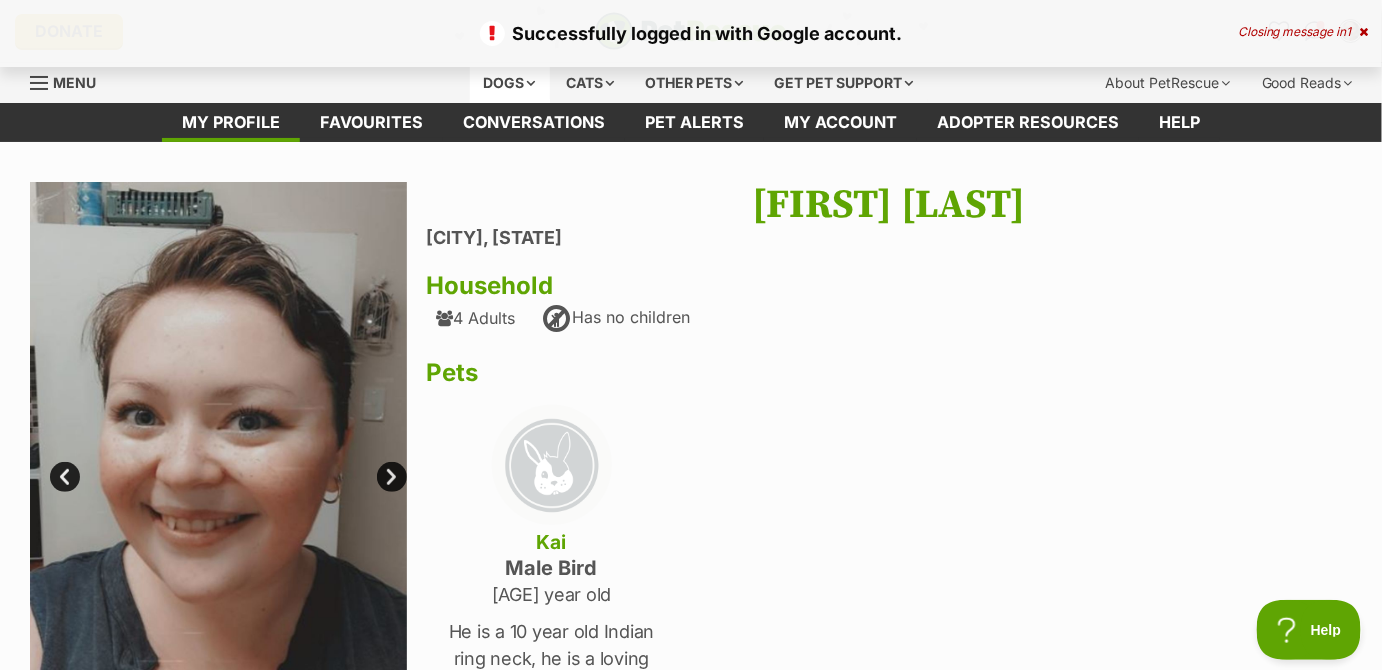 click on "Dogs" at bounding box center (510, 83) 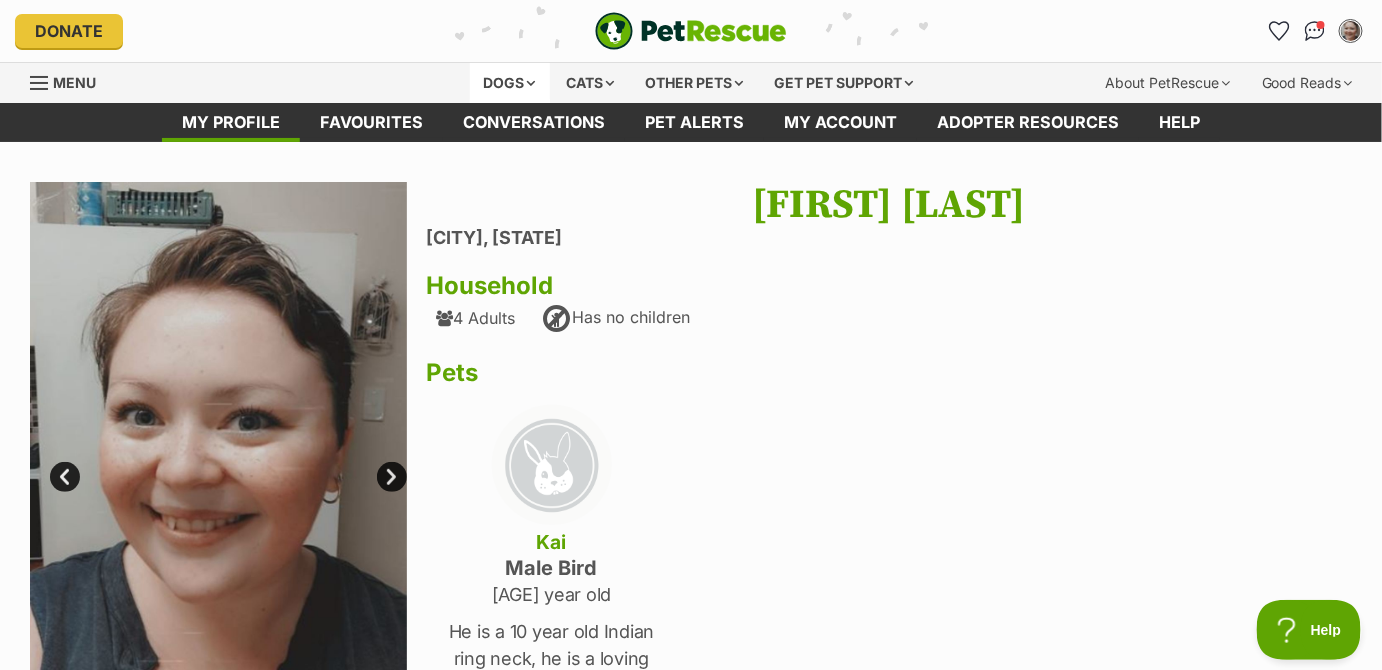 click on "Dogs" at bounding box center [510, 83] 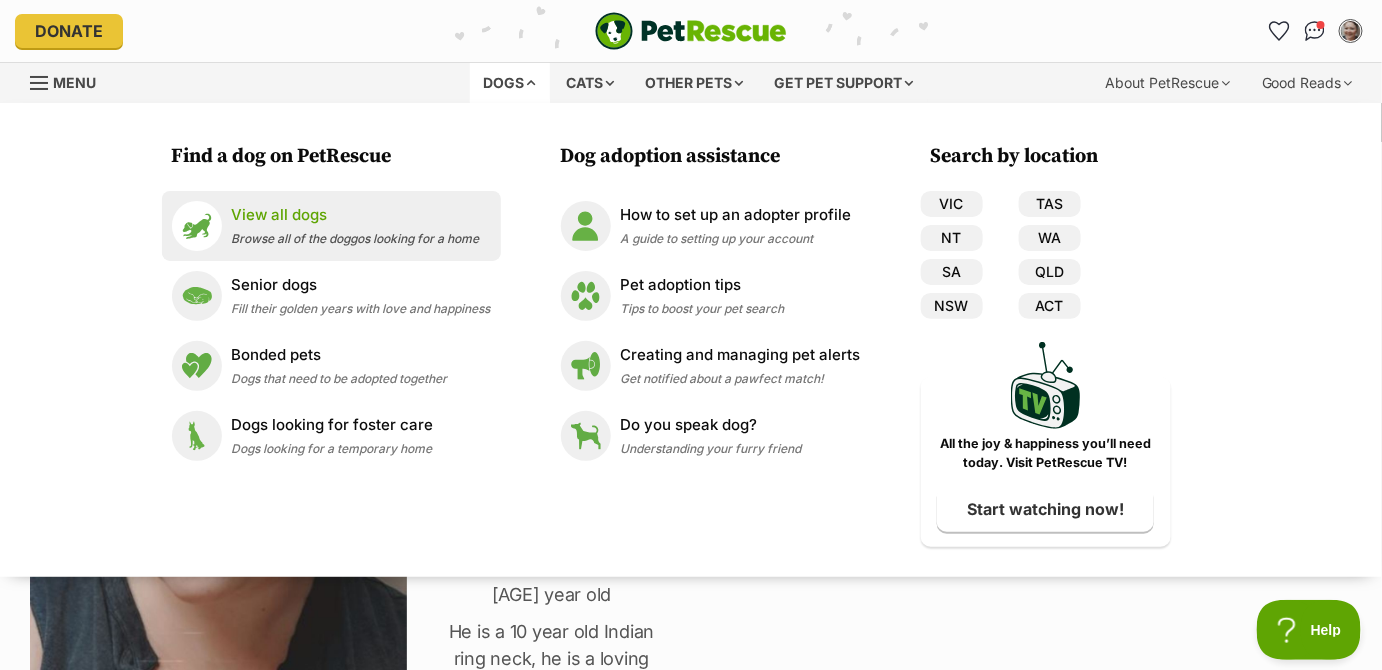 click on "View all dogs" at bounding box center (356, 215) 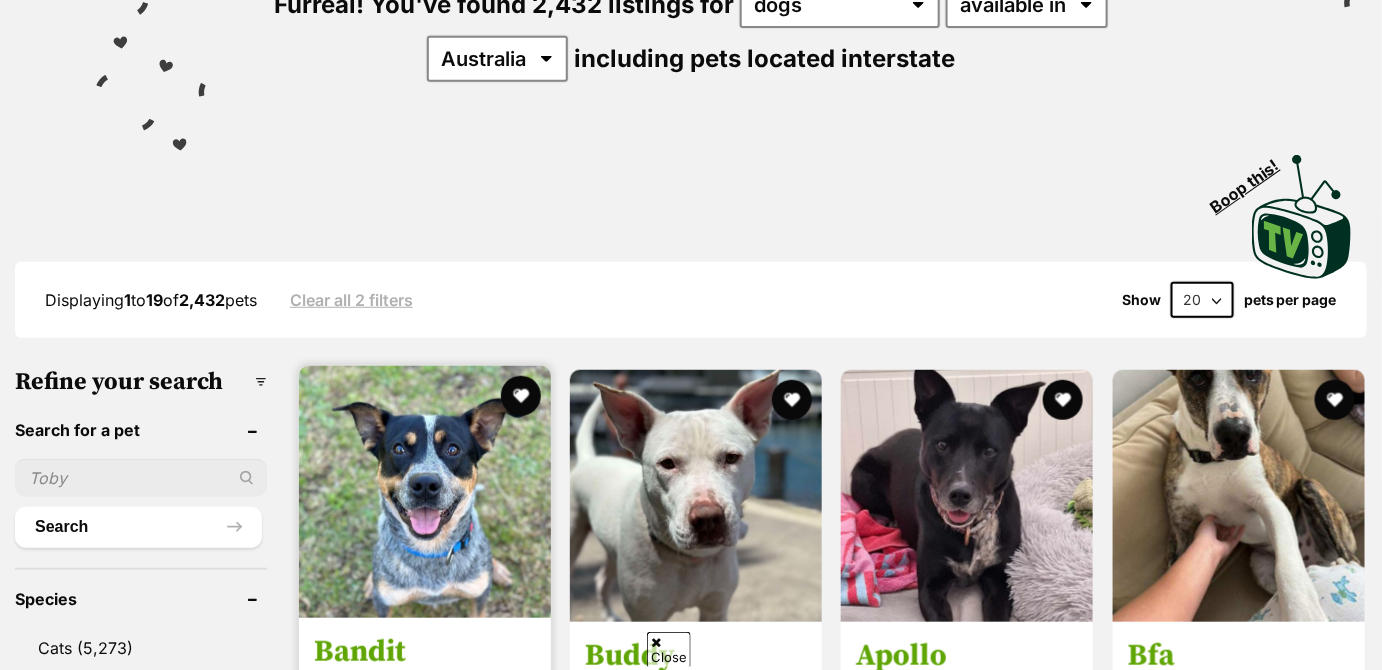 scroll, scrollTop: 545, scrollLeft: 0, axis: vertical 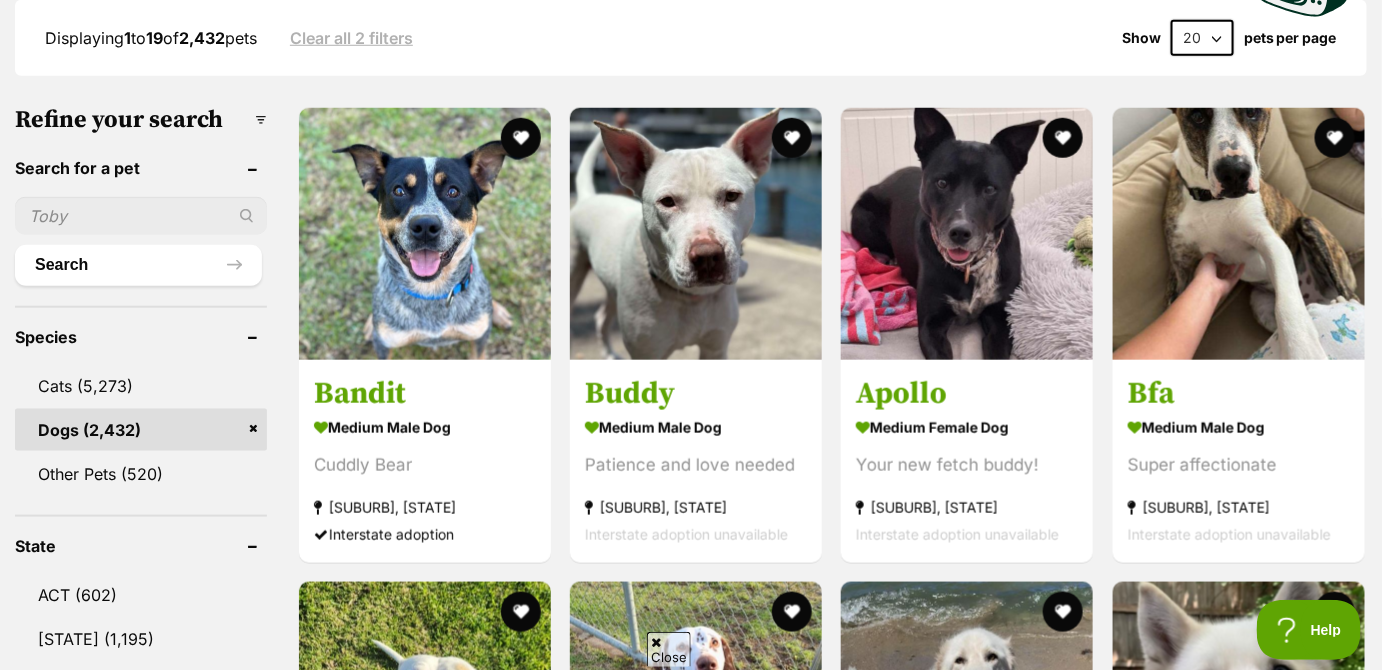 click at bounding box center [141, 216] 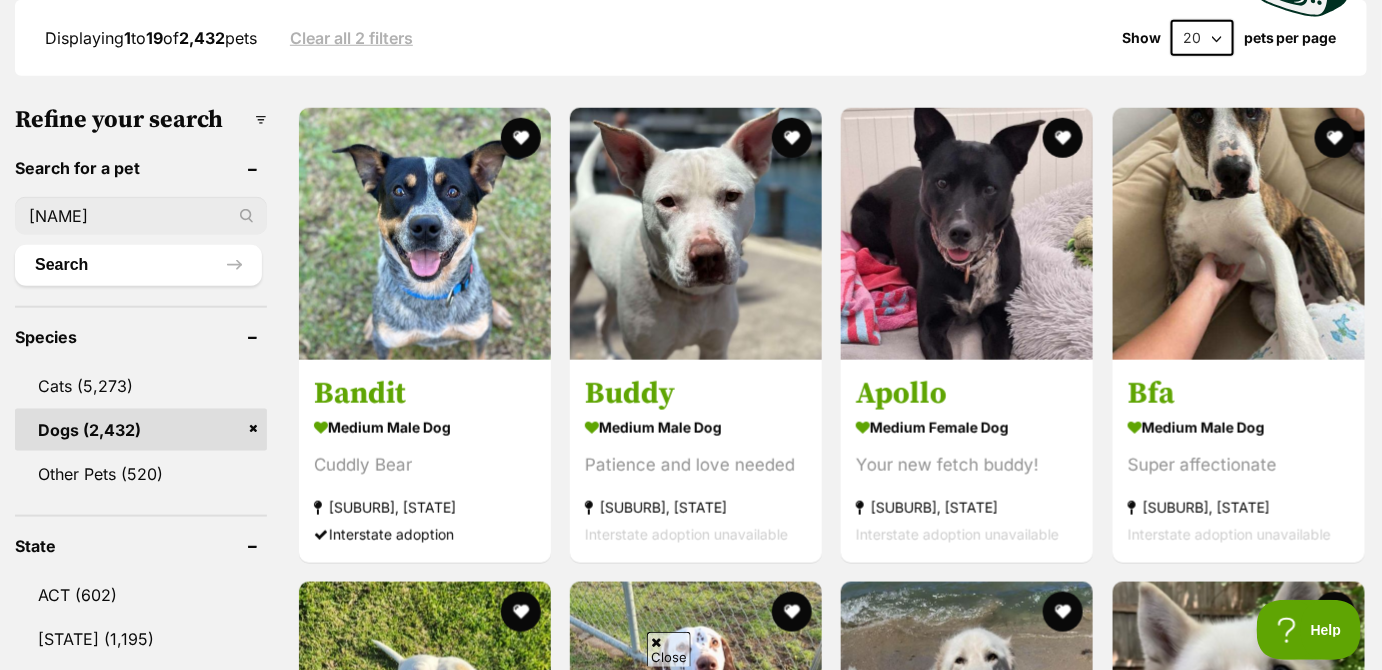 type on "benji" 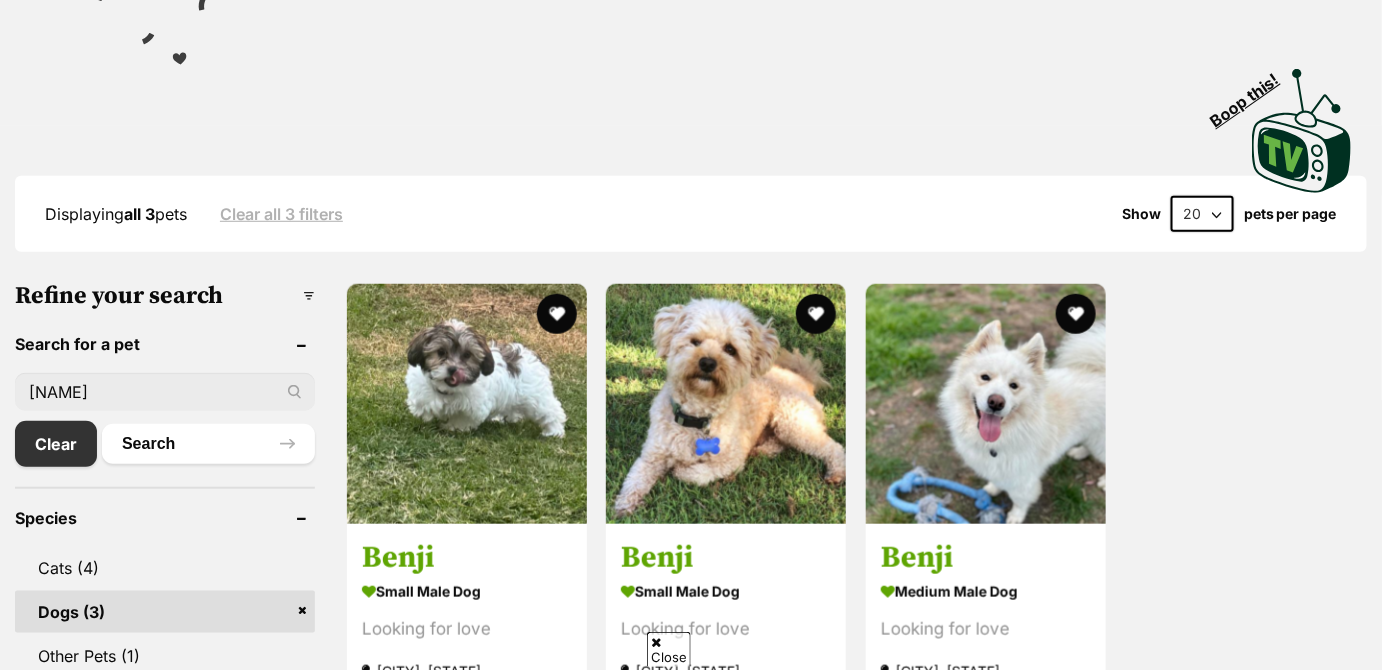 scroll, scrollTop: 363, scrollLeft: 0, axis: vertical 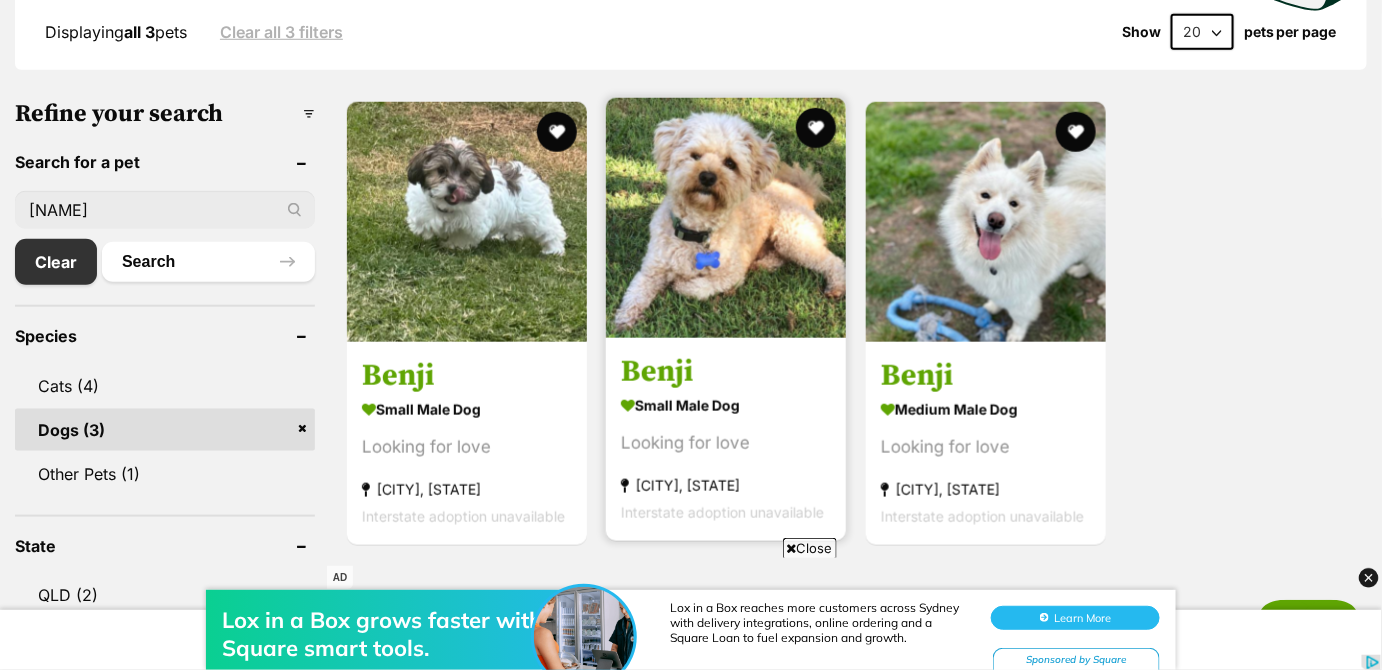 click at bounding box center (726, 218) 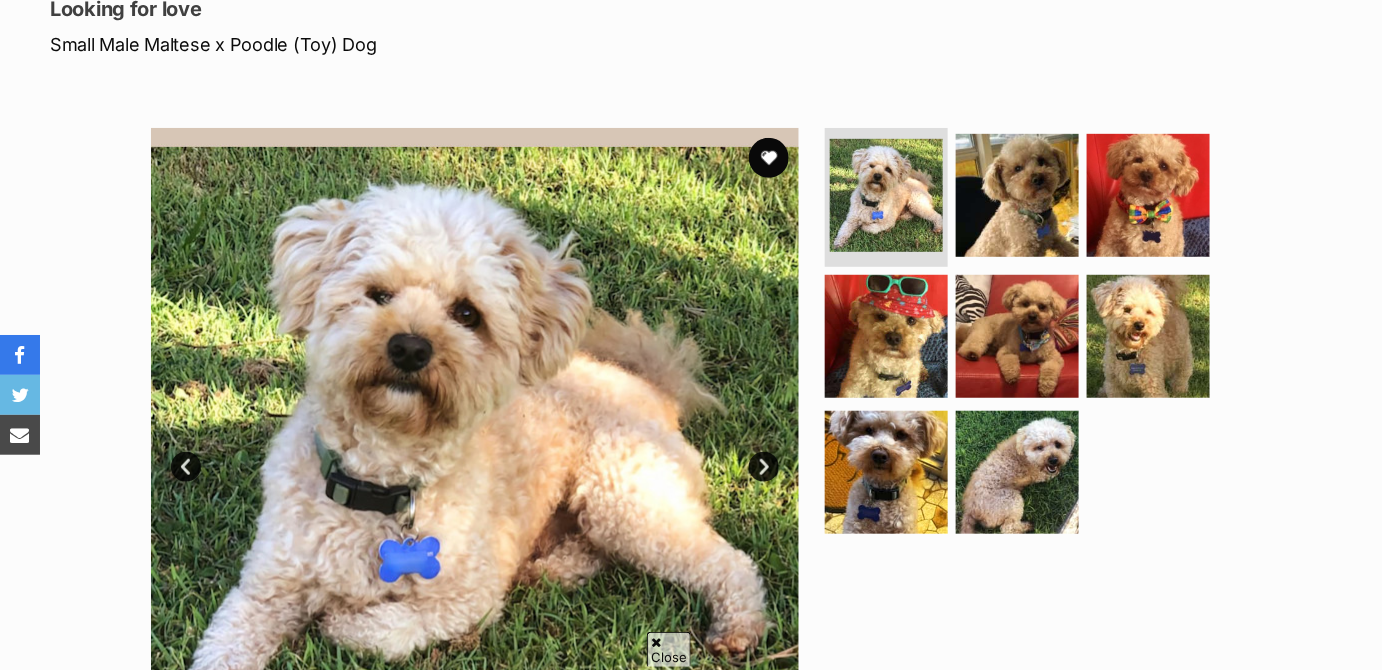 scroll, scrollTop: 0, scrollLeft: 0, axis: both 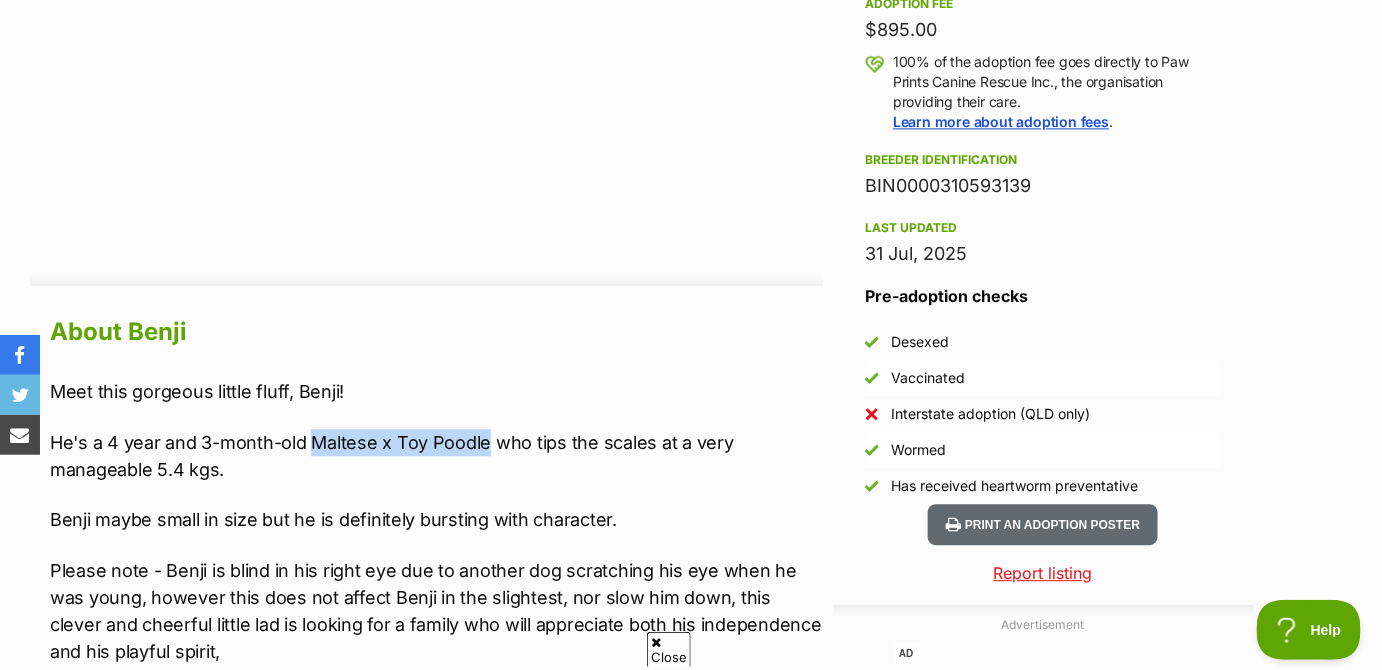 drag, startPoint x: 311, startPoint y: 448, endPoint x: 481, endPoint y: 439, distance: 170.23807 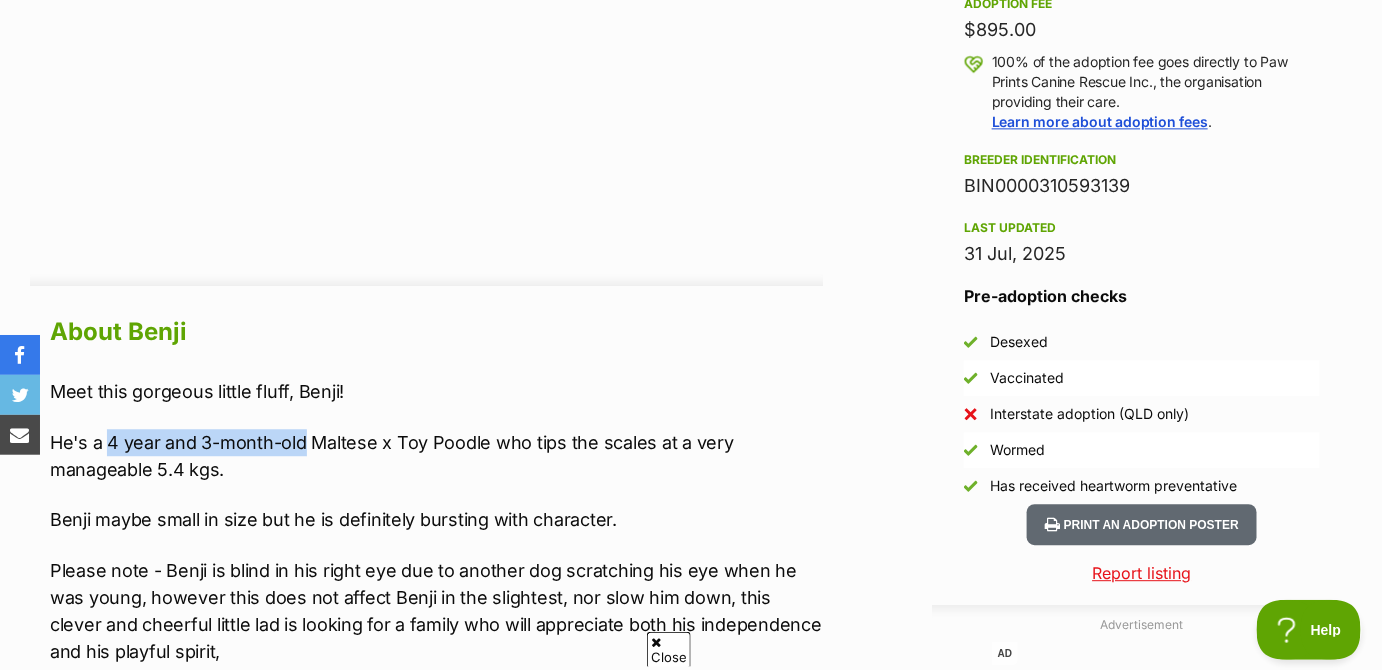 drag, startPoint x: 106, startPoint y: 440, endPoint x: 306, endPoint y: 438, distance: 200.01 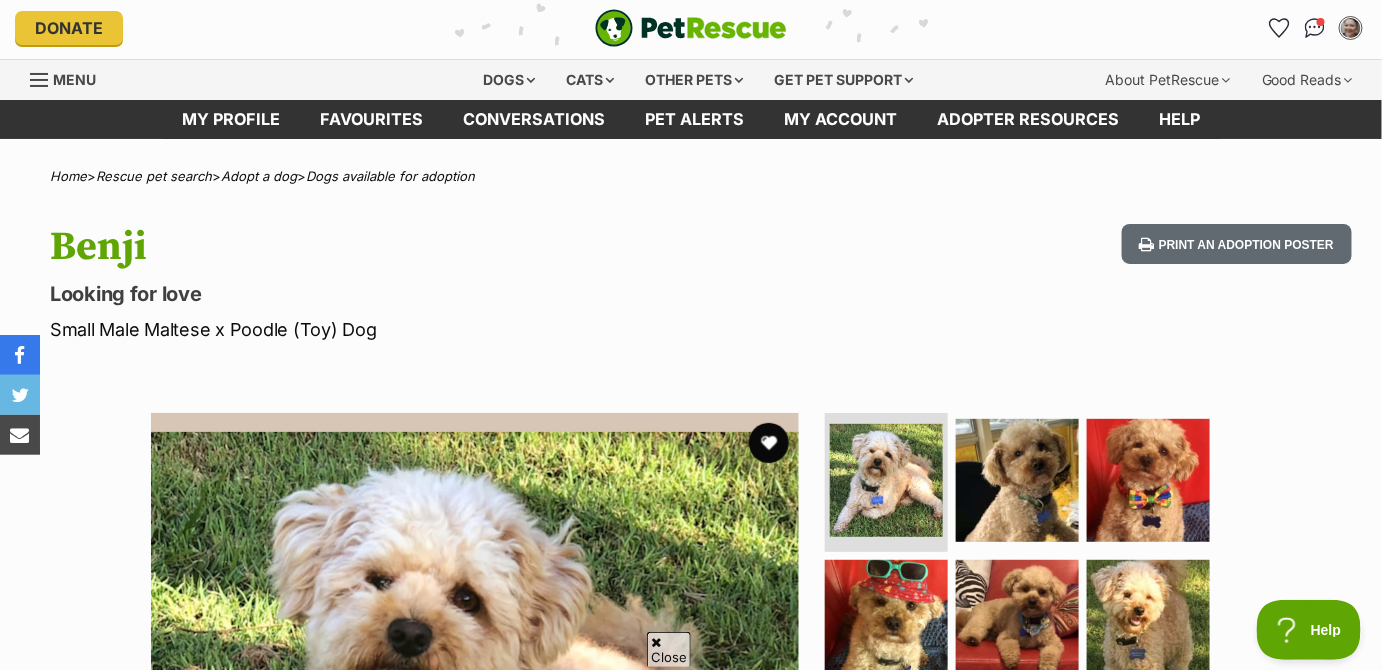 scroll, scrollTop: 0, scrollLeft: 0, axis: both 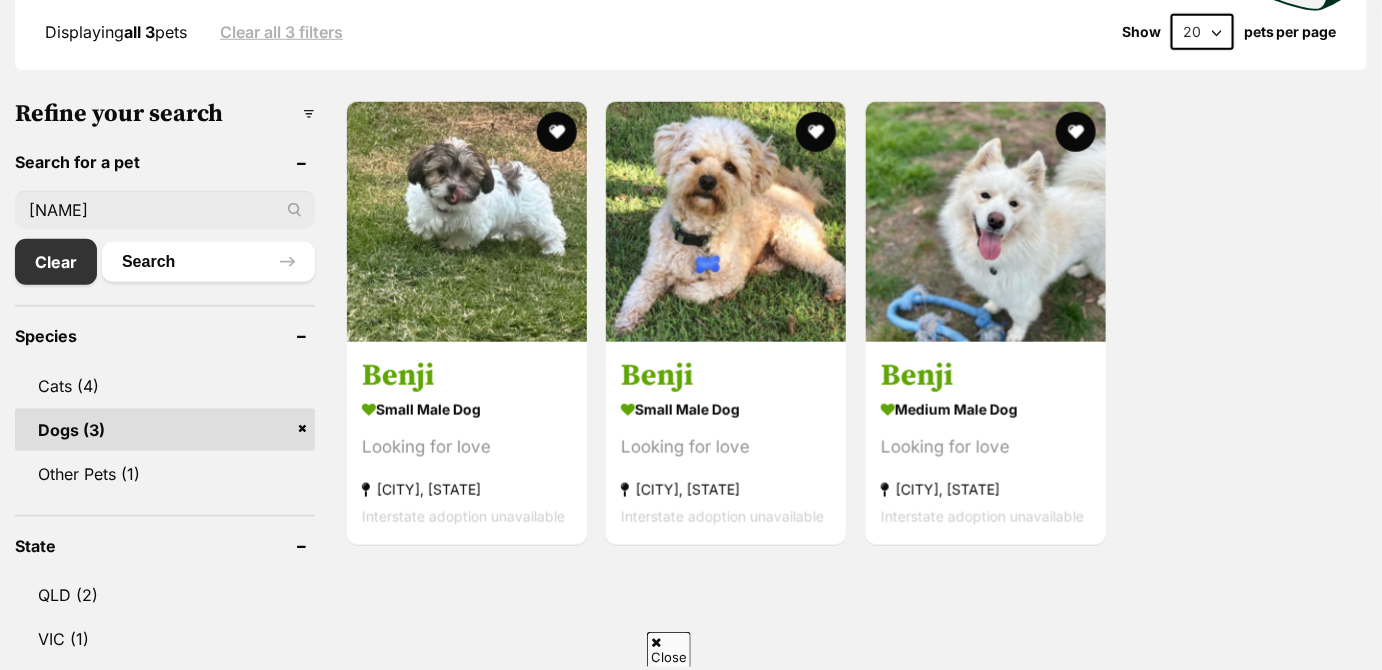 click on "Displaying  all 3  pets
Clear all 3 filters
Show 20 40 60 pets per page
Visit PetRescue TV (external site)
Boop this!
Refine your search
Search for a pet
[NAME]
Clear
Search
Species
Cats (4)
Dogs (3)
Other Pets (1)
State
QLD (2)
VIC (1)
Include pets available for interstate adoption
Pets near me within
10km
25km
50km
100km
250km
50km
of
Update
Gender
Male (3)
Size
Small (2)
Medium (1)
Age
Puppy (1)
Adult (2)
About my home
I have kids under 5 years old (3)
I have kids under 12 years old (3)
I have resident dogs (3)
I have resident cats (3)
Pets will be alone during work hours (3)
Update Results" at bounding box center (691, 1320) 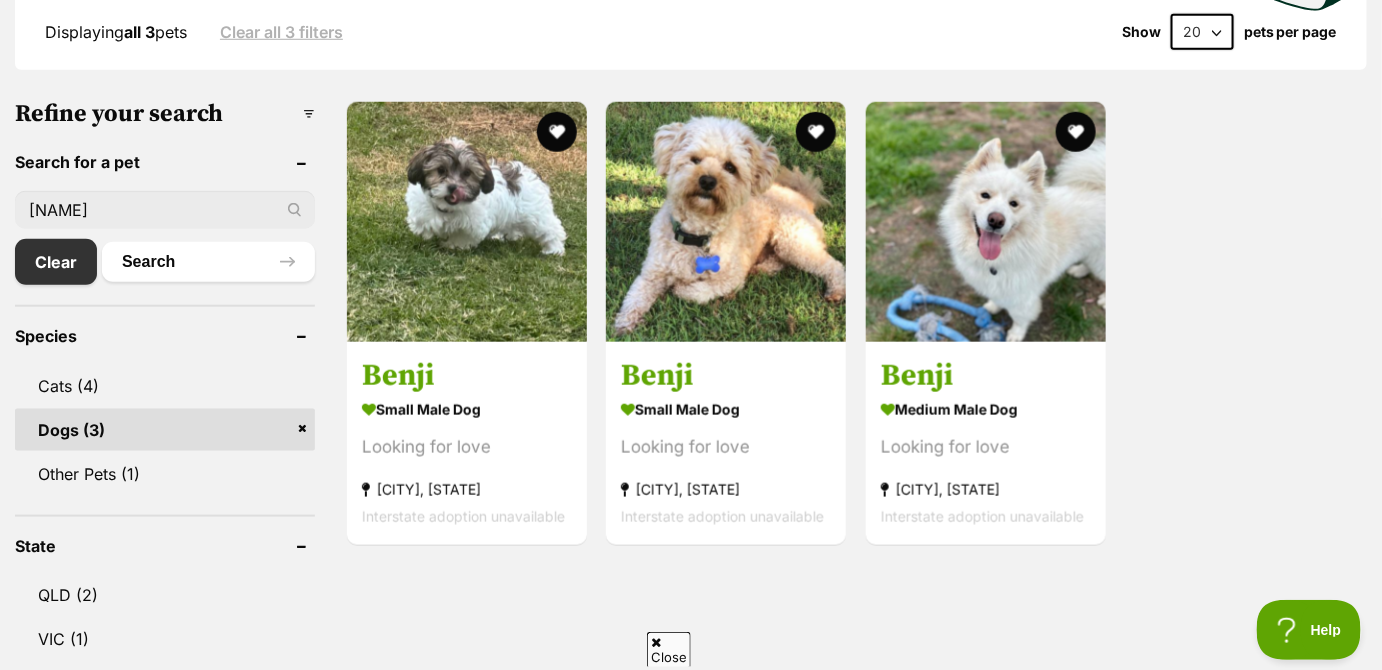 scroll, scrollTop: 0, scrollLeft: 0, axis: both 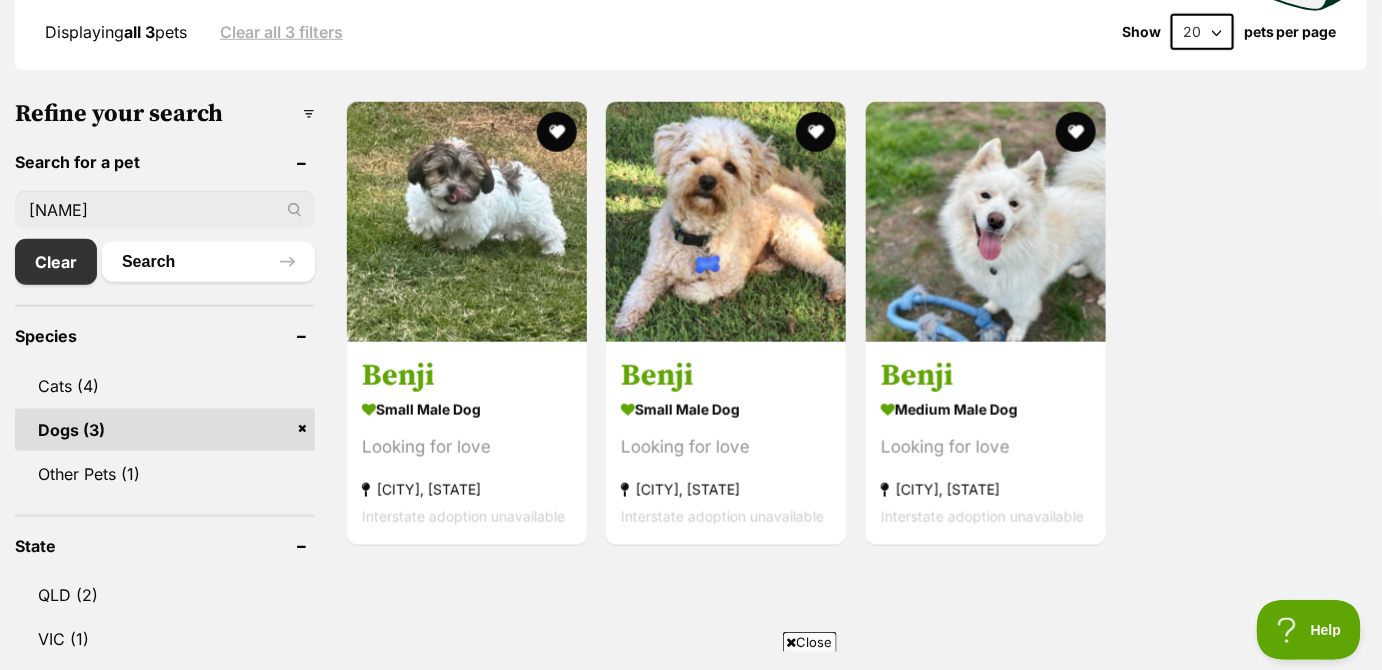 type on "[NAME]" 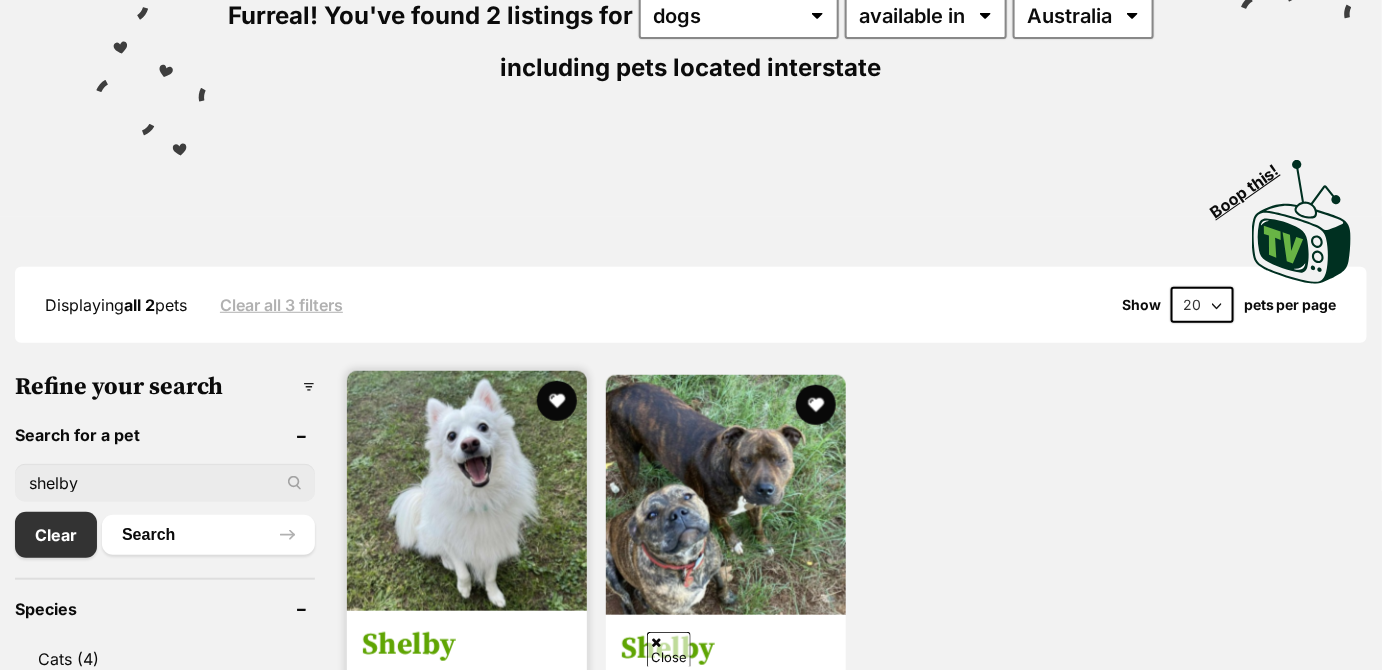 scroll, scrollTop: 0, scrollLeft: 0, axis: both 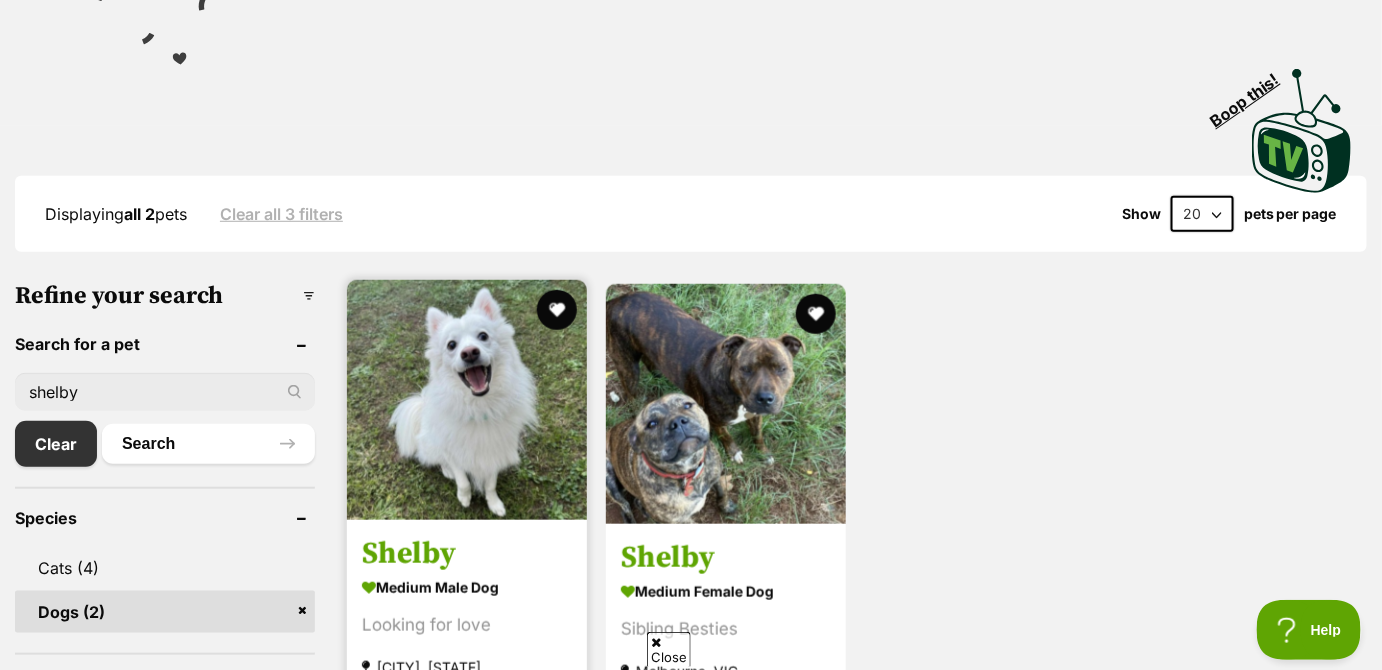 click at bounding box center [467, 400] 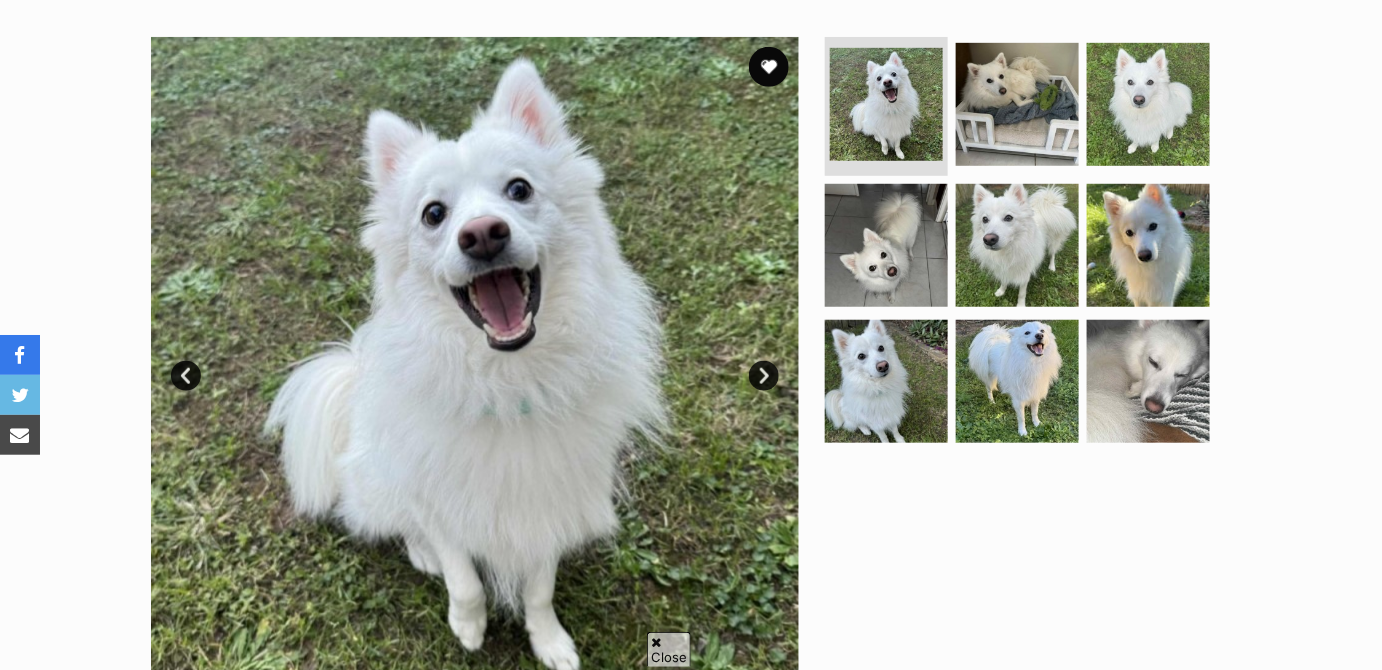scroll, scrollTop: 0, scrollLeft: 0, axis: both 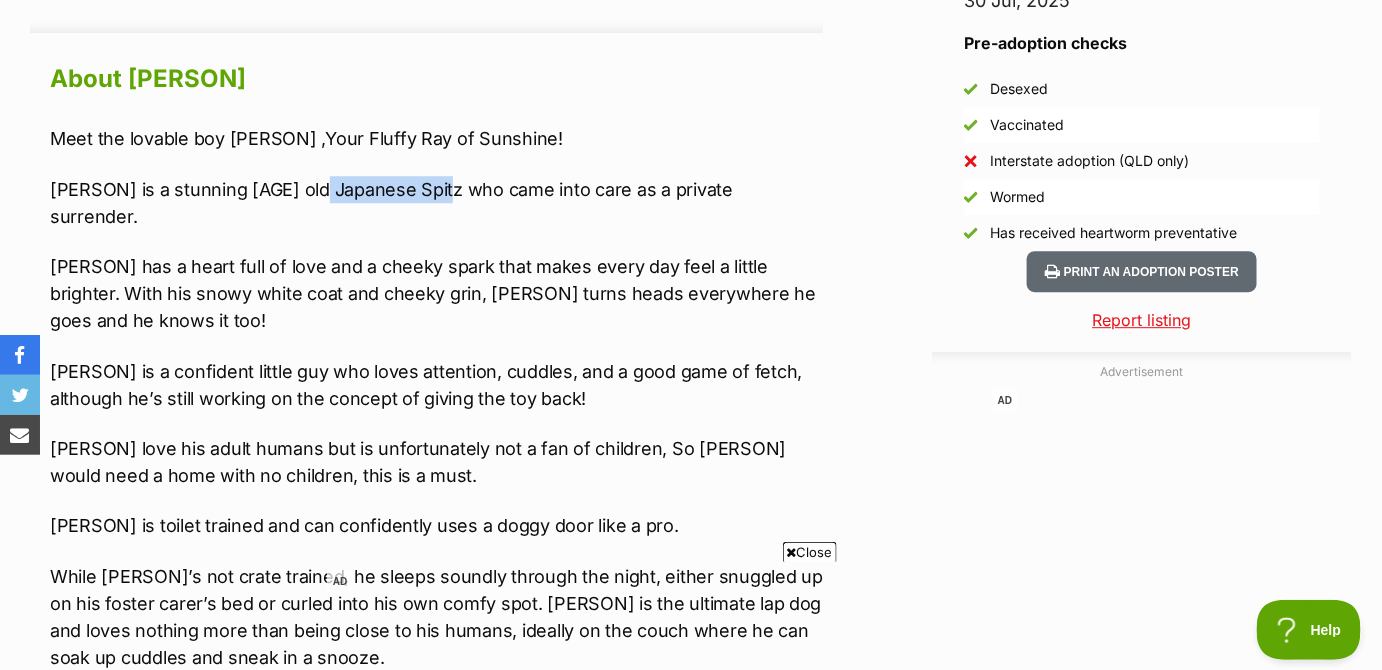 drag, startPoint x: 426, startPoint y: 190, endPoint x: 301, endPoint y: 184, distance: 125.14392 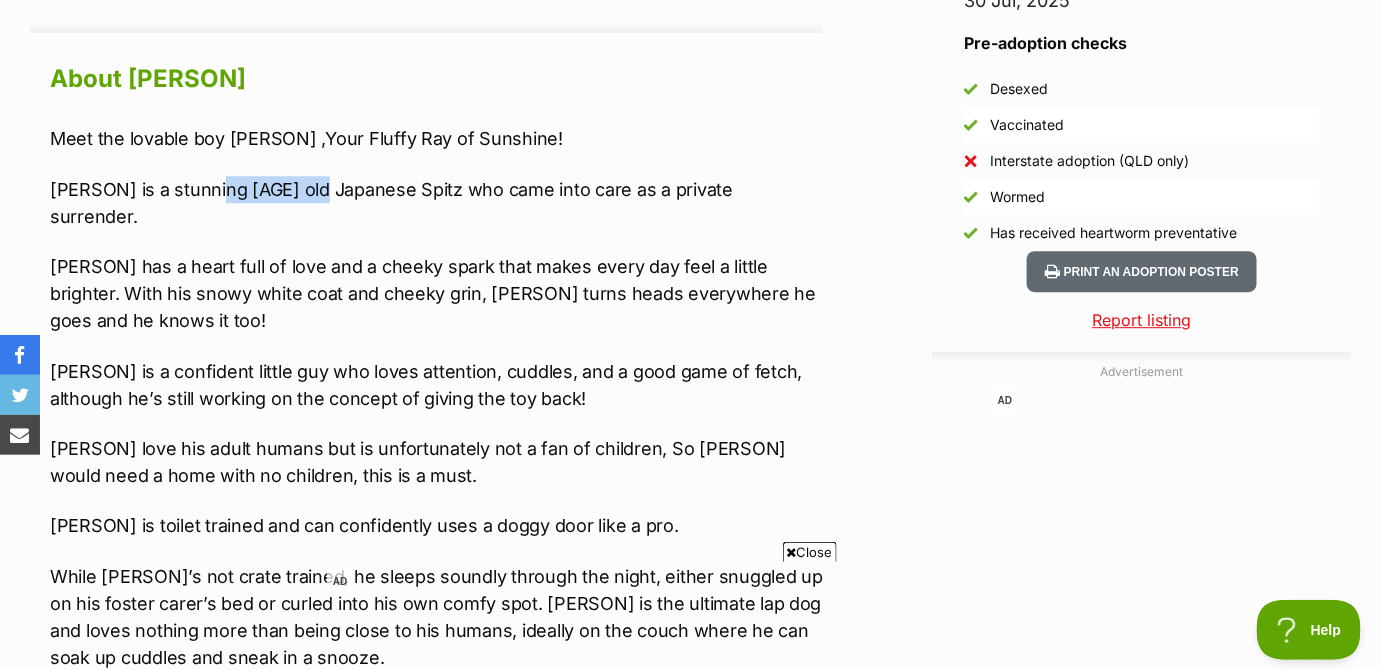 drag, startPoint x: 216, startPoint y: 185, endPoint x: 304, endPoint y: 191, distance: 88.20431 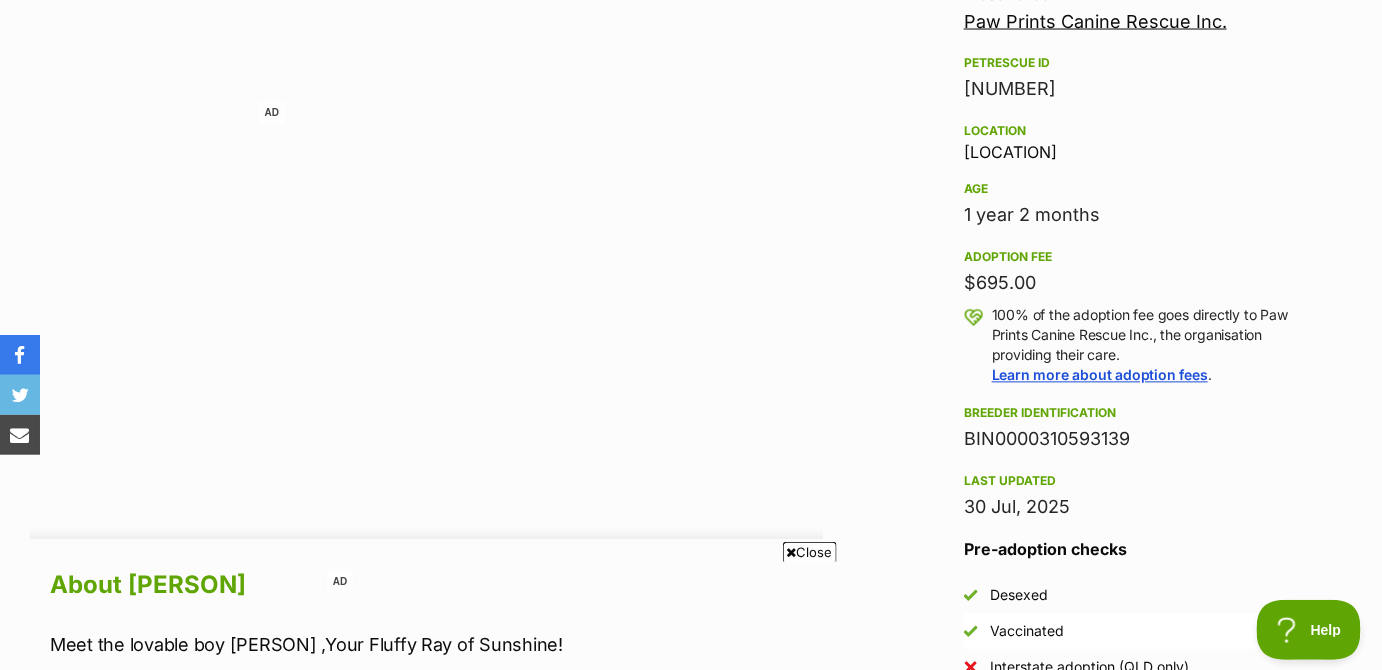scroll, scrollTop: 1090, scrollLeft: 0, axis: vertical 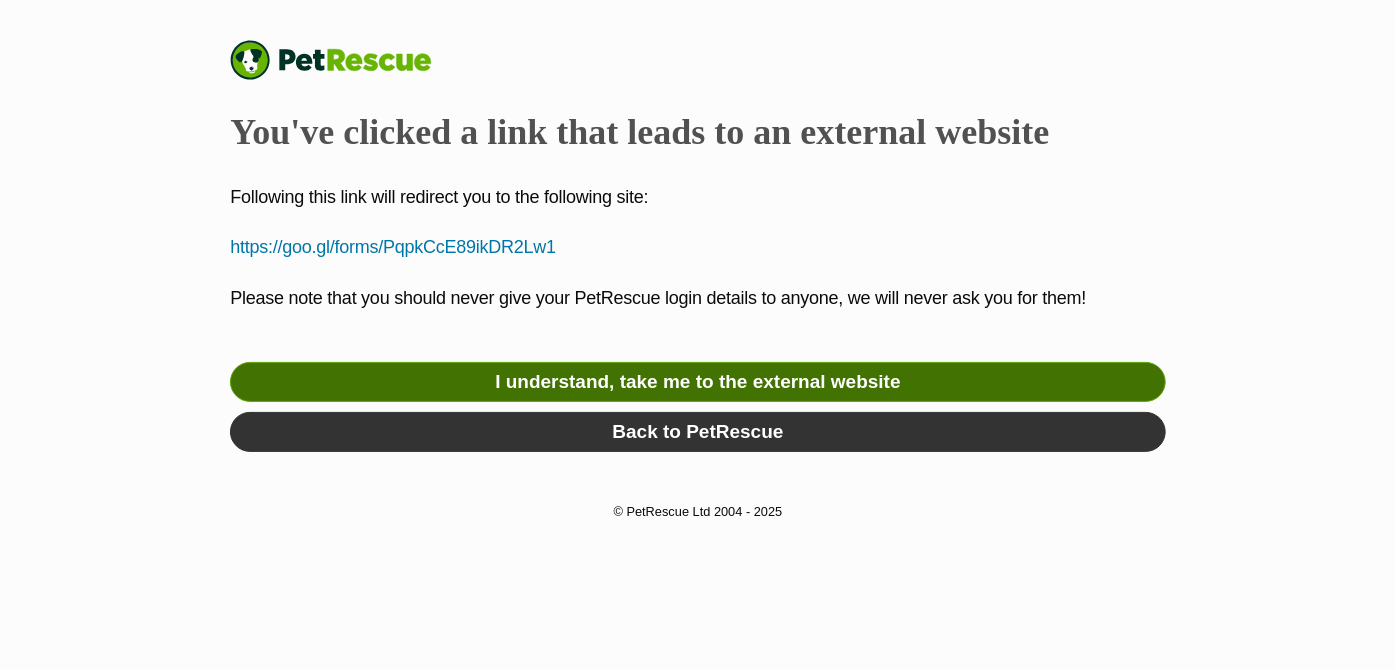 click on "I understand, take me to the external website" at bounding box center [697, 382] 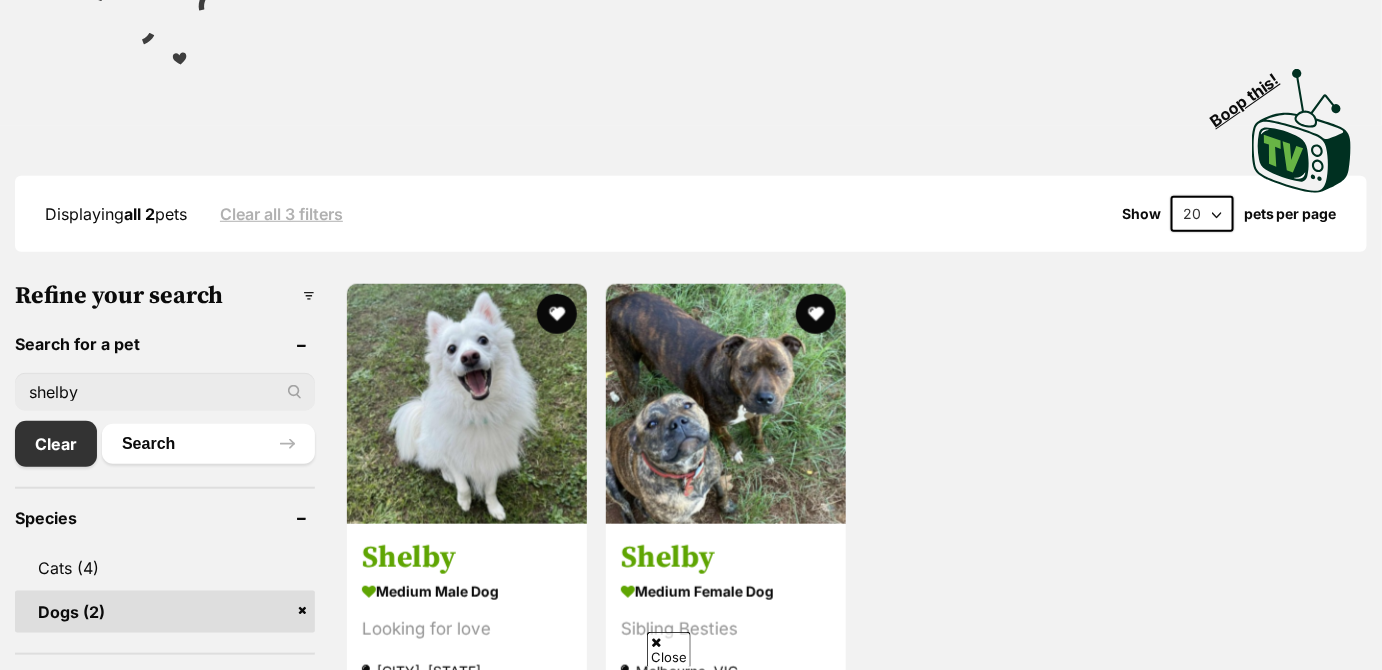 scroll, scrollTop: 363, scrollLeft: 0, axis: vertical 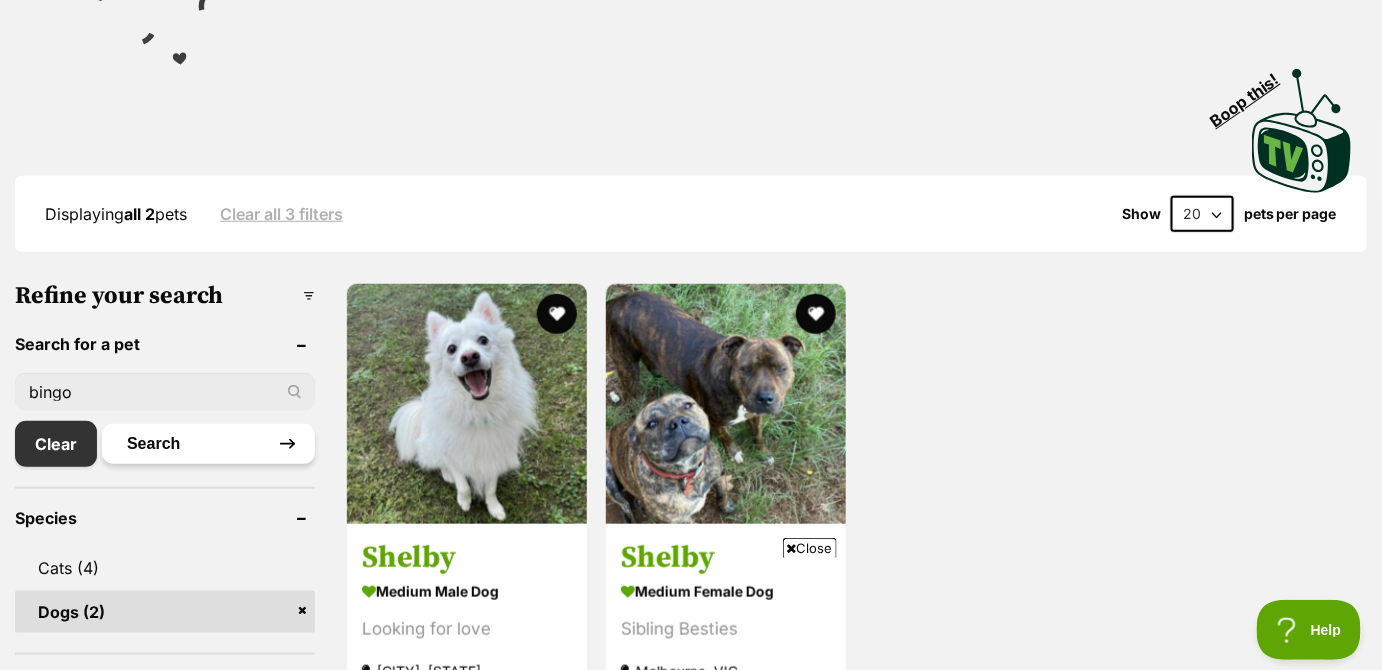 type on "bingo" 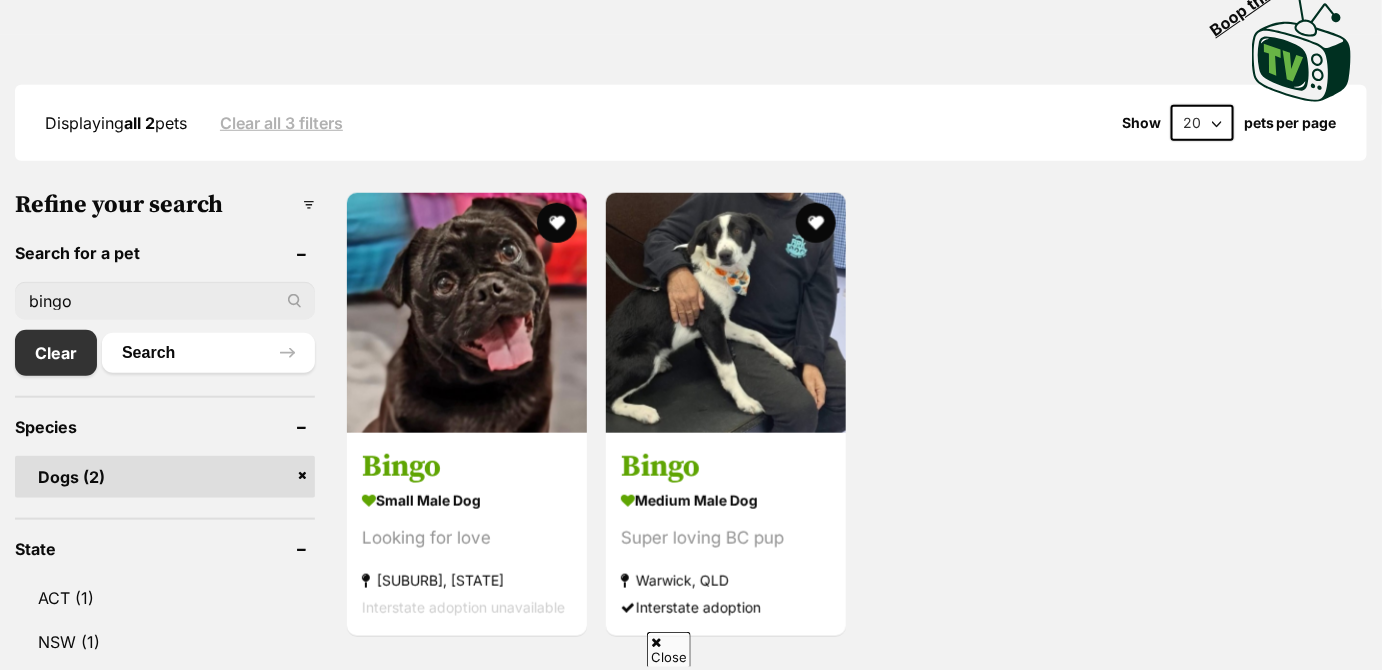 scroll, scrollTop: 0, scrollLeft: 0, axis: both 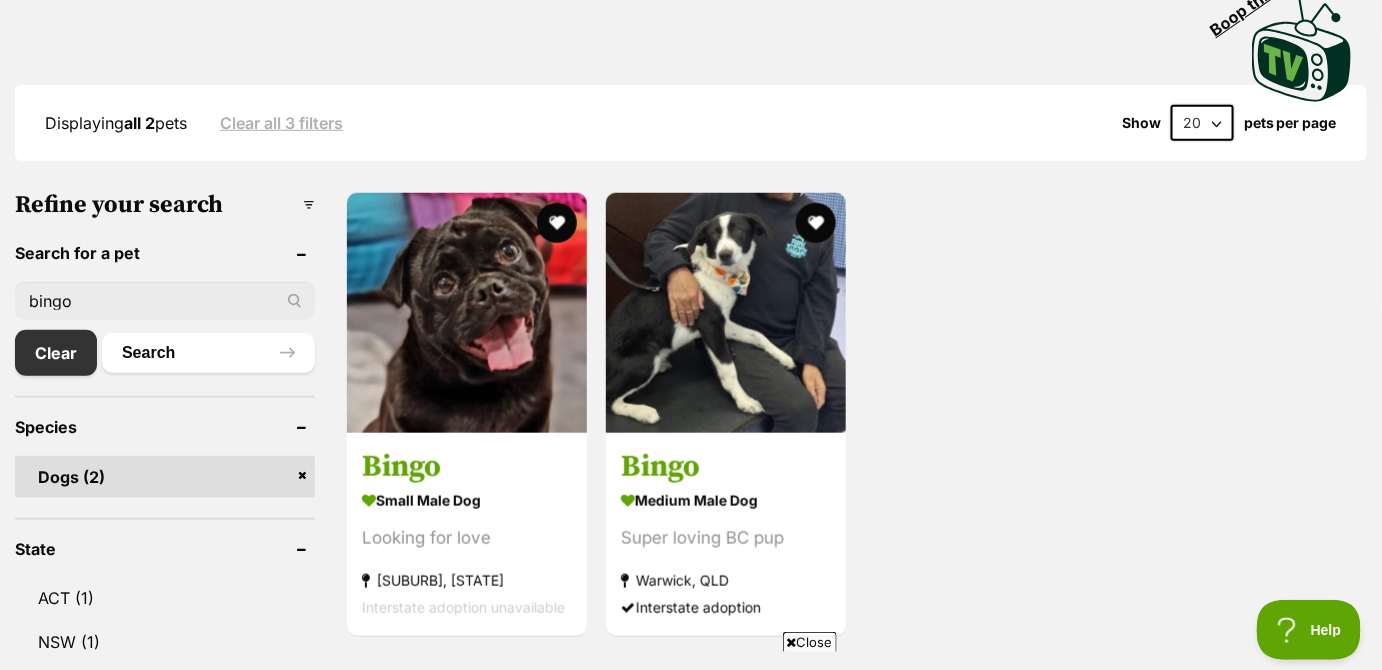 click on "Bingo
small male Dog
Looking for love
[CITY], [STATE]
Interstate adoption unavailable" at bounding box center [467, 534] 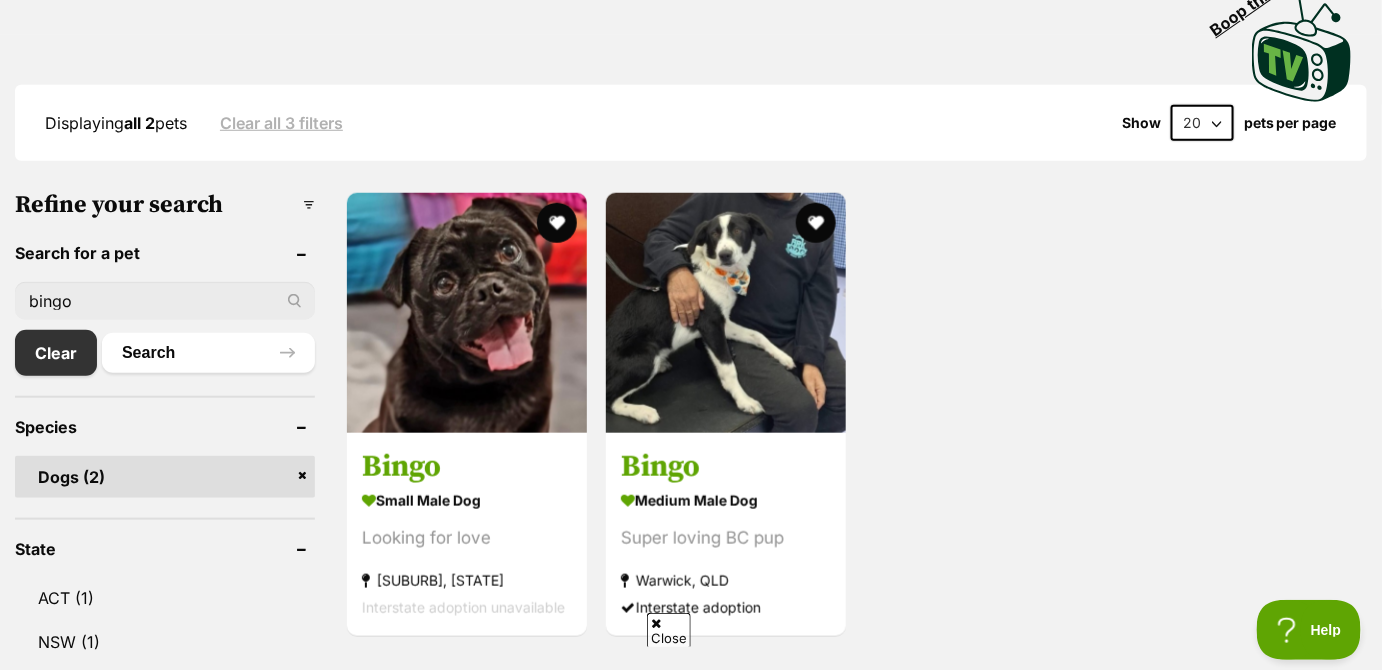 scroll, scrollTop: 0, scrollLeft: 0, axis: both 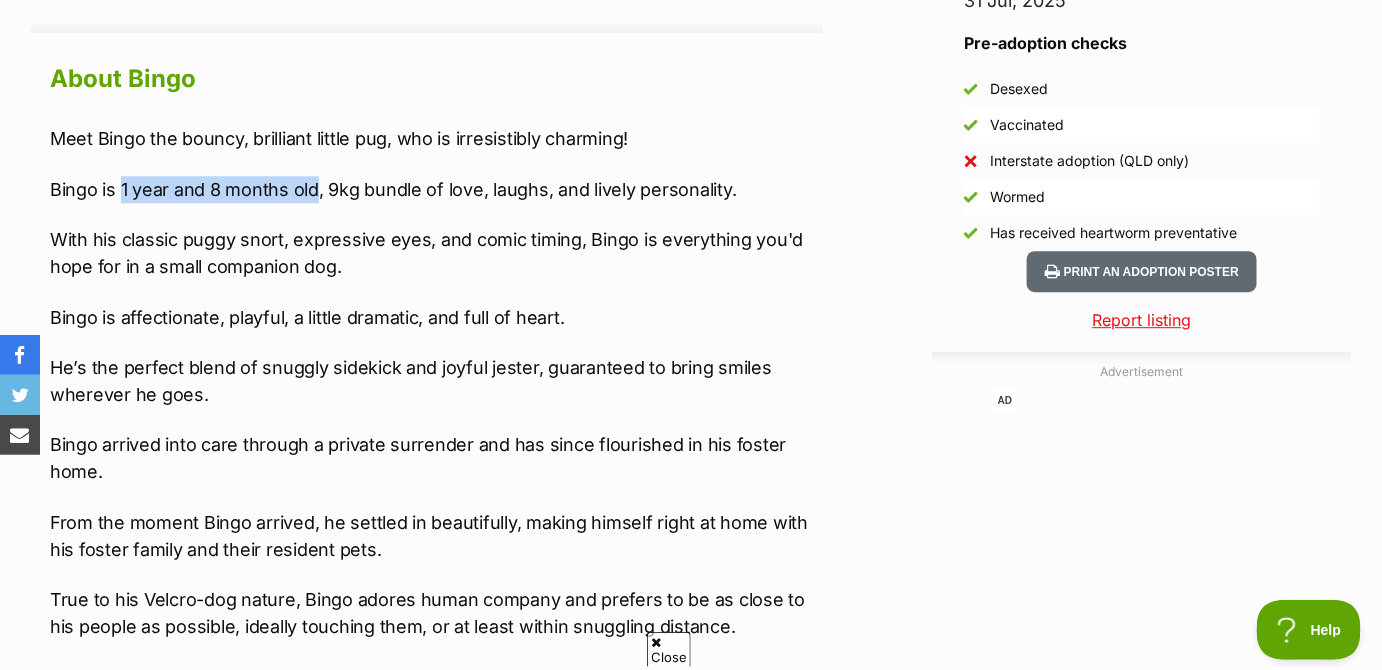 drag, startPoint x: 122, startPoint y: 182, endPoint x: 314, endPoint y: 188, distance: 192.09373 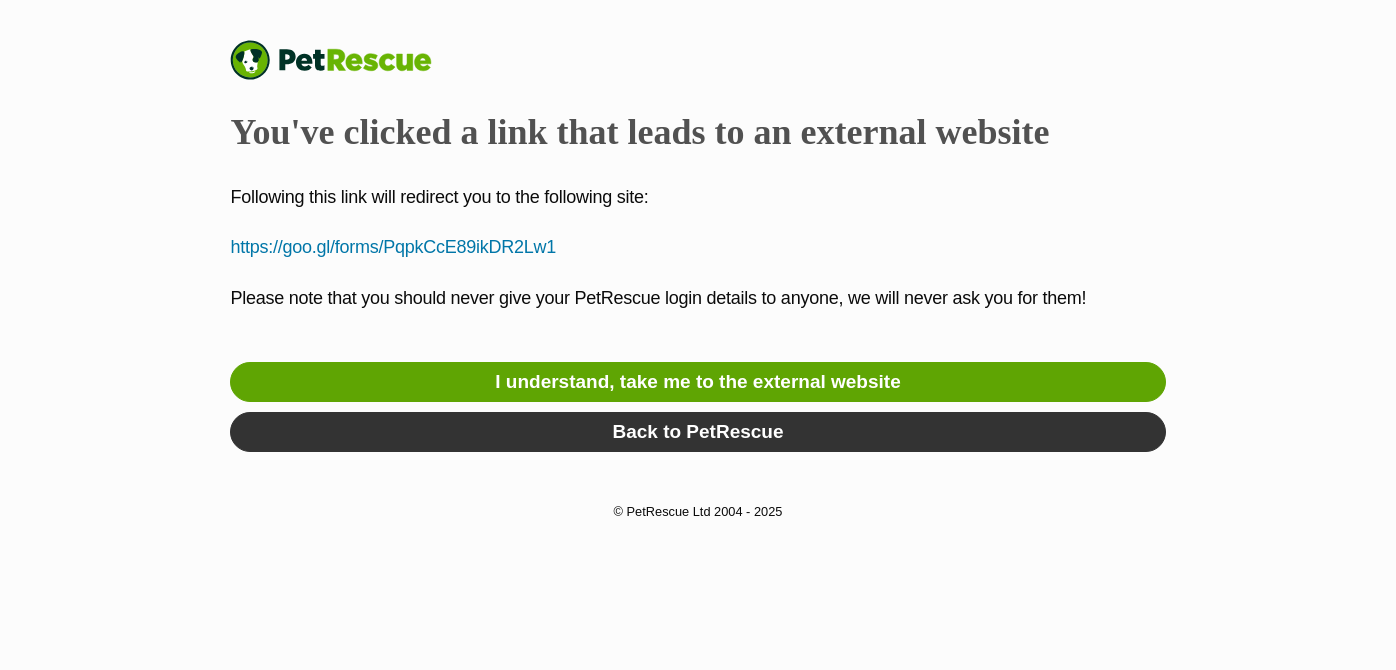 scroll, scrollTop: 0, scrollLeft: 0, axis: both 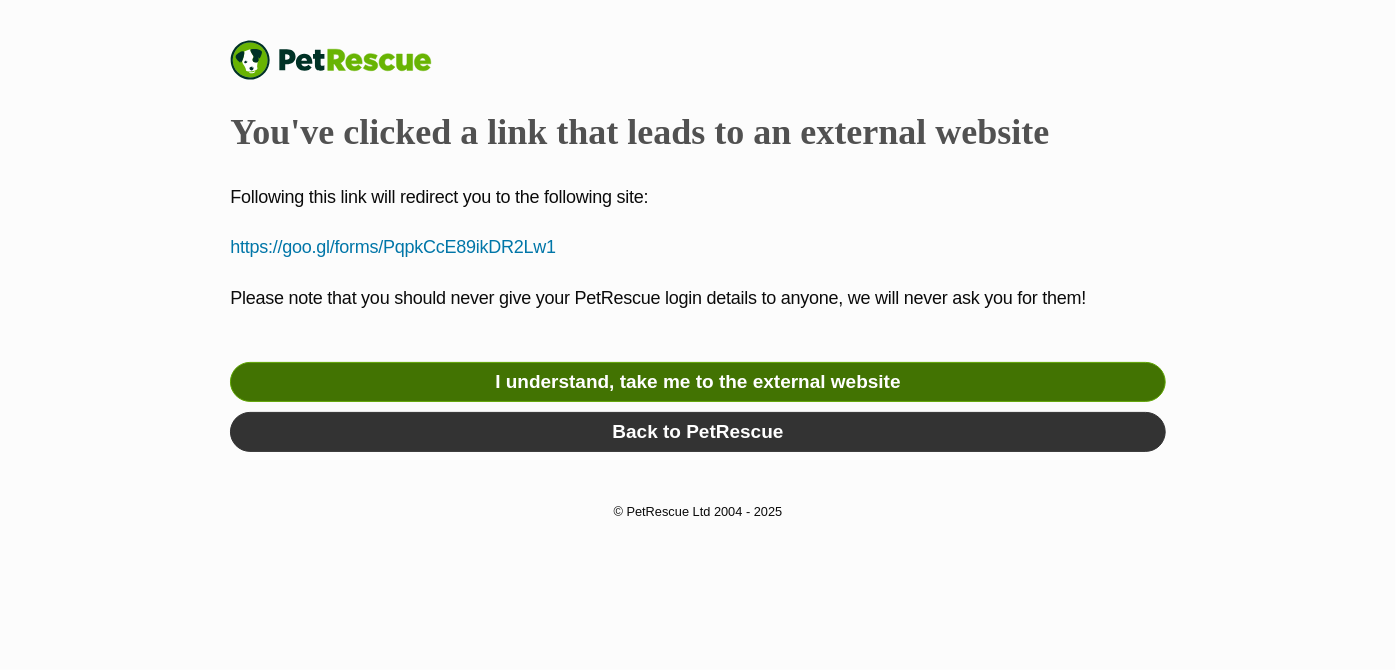 click on "I understand, take me to the external website" at bounding box center (697, 382) 